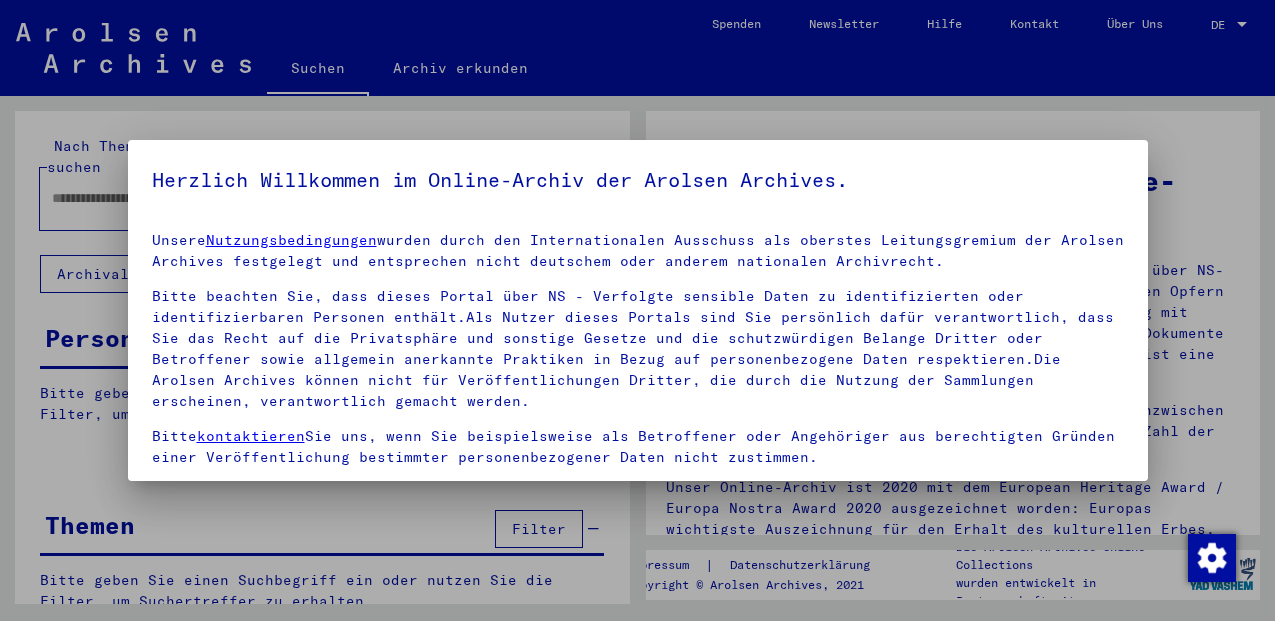 scroll, scrollTop: 0, scrollLeft: 0, axis: both 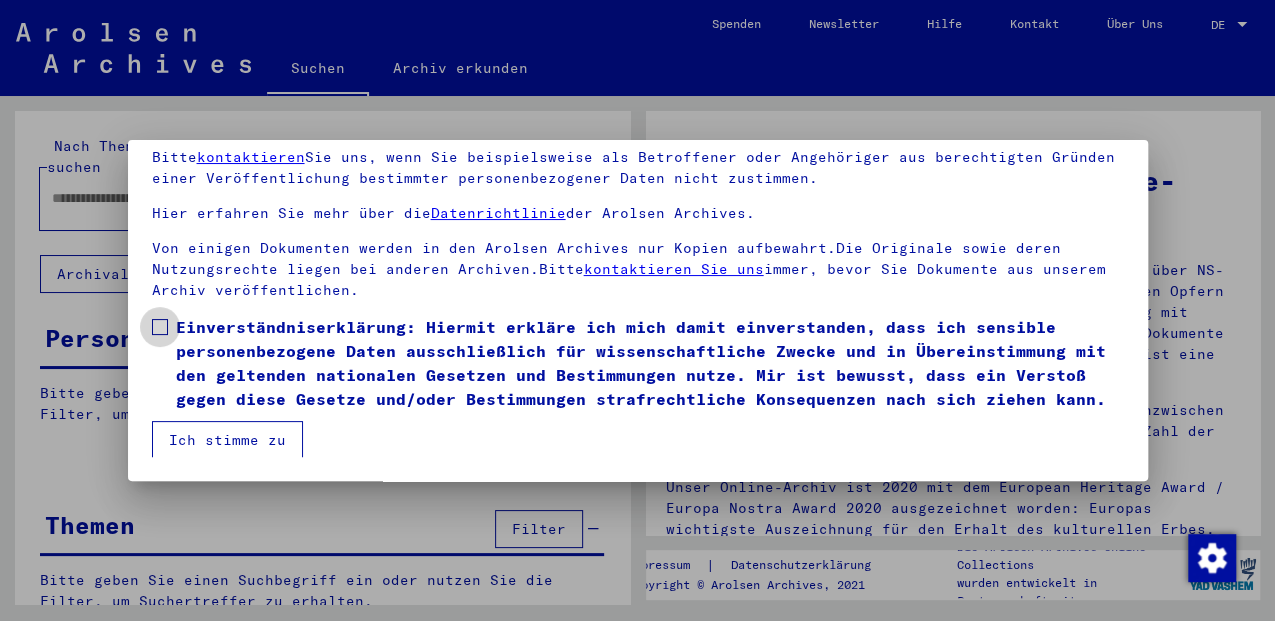 click at bounding box center [160, 327] 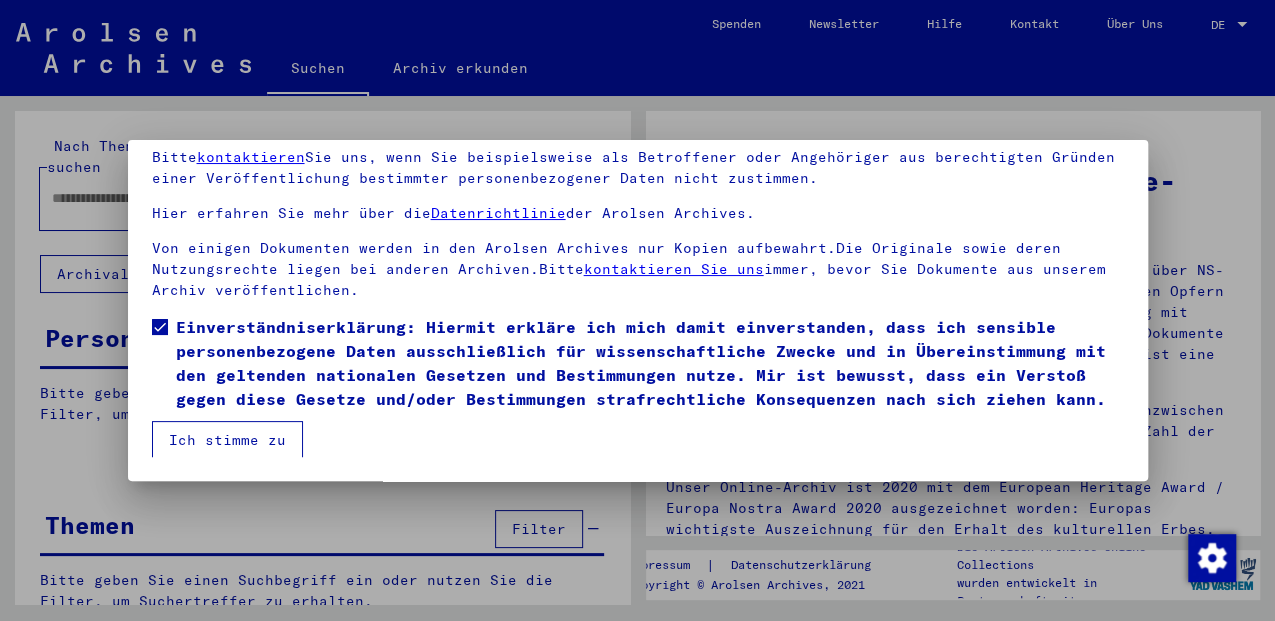 drag, startPoint x: 213, startPoint y: 438, endPoint x: 224, endPoint y: 425, distance: 17.029387 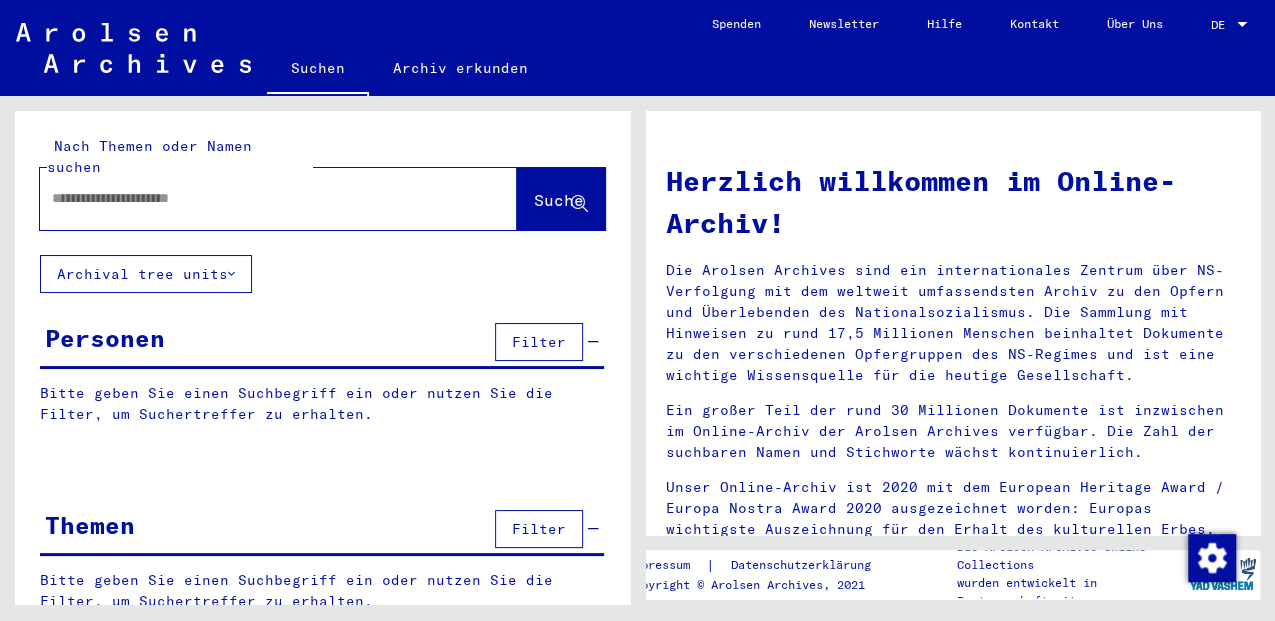 click at bounding box center [254, 198] 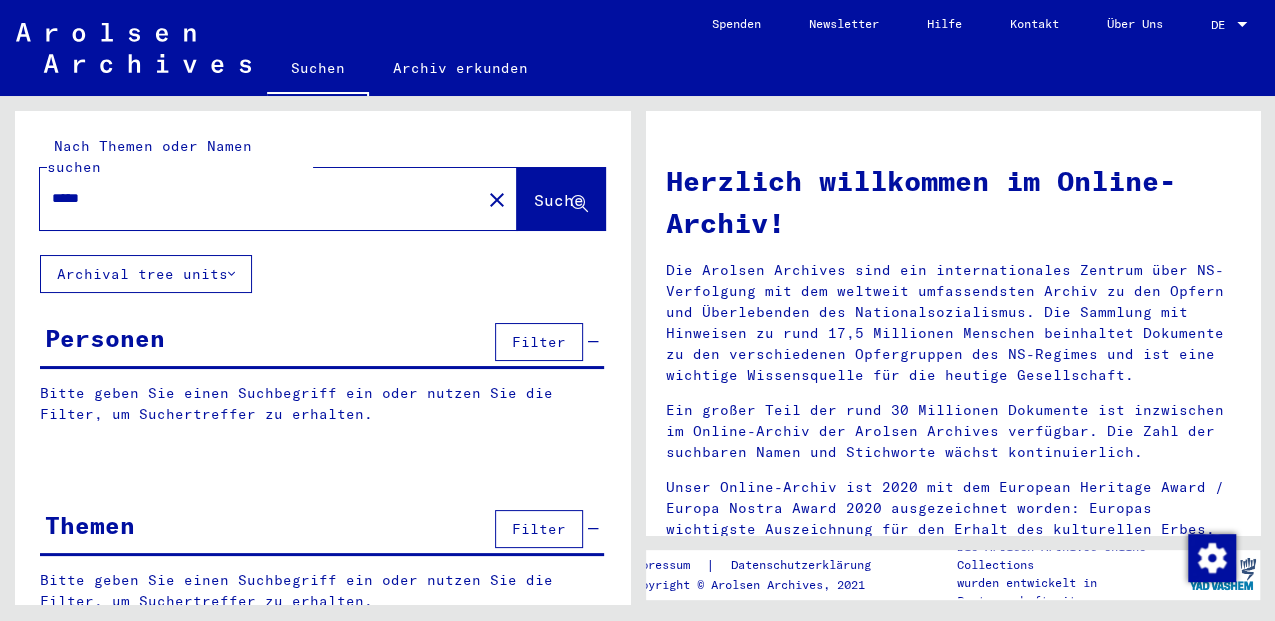 type on "*****" 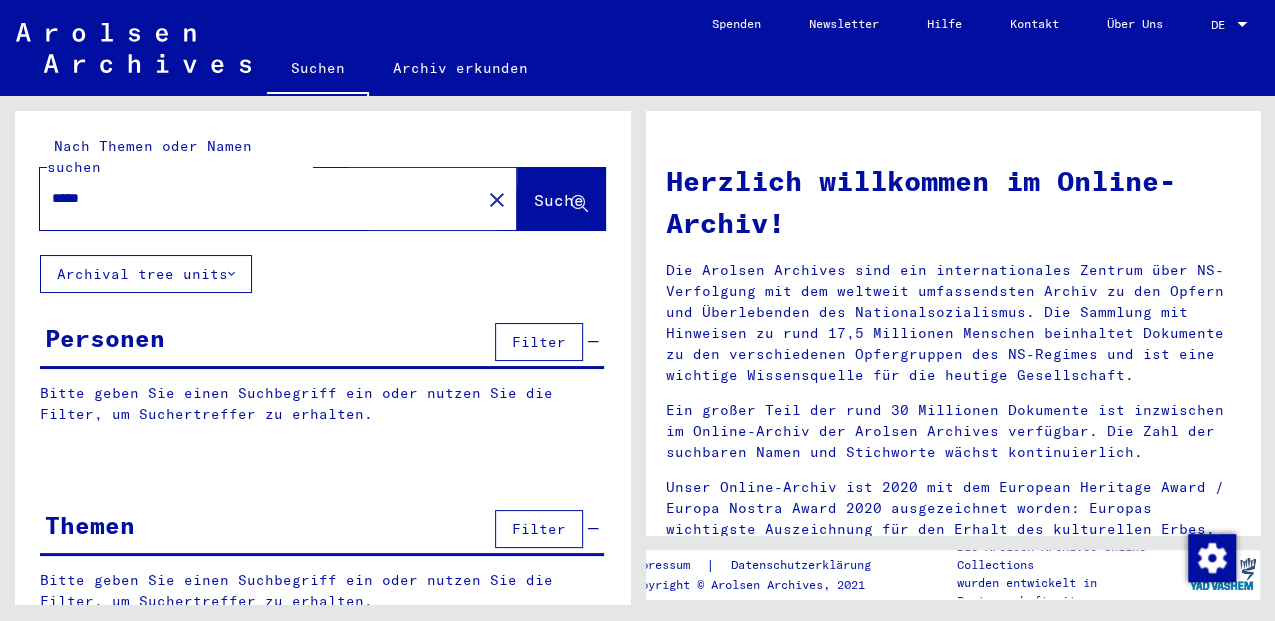 click on "Suche" 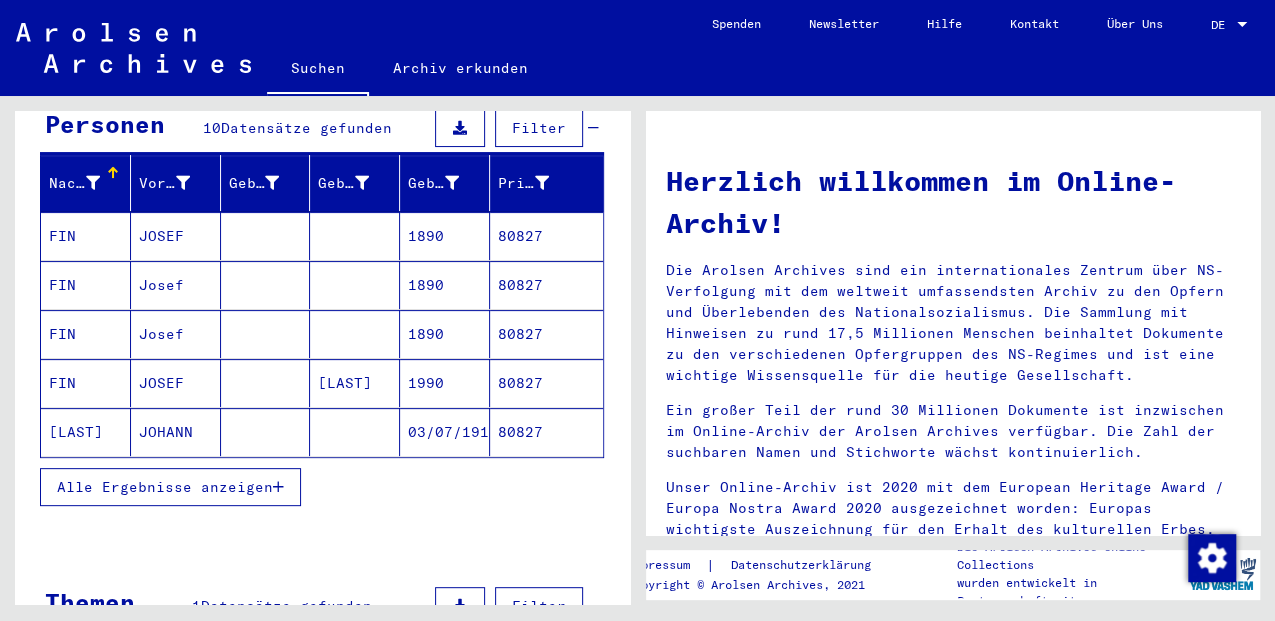 scroll, scrollTop: 224, scrollLeft: 0, axis: vertical 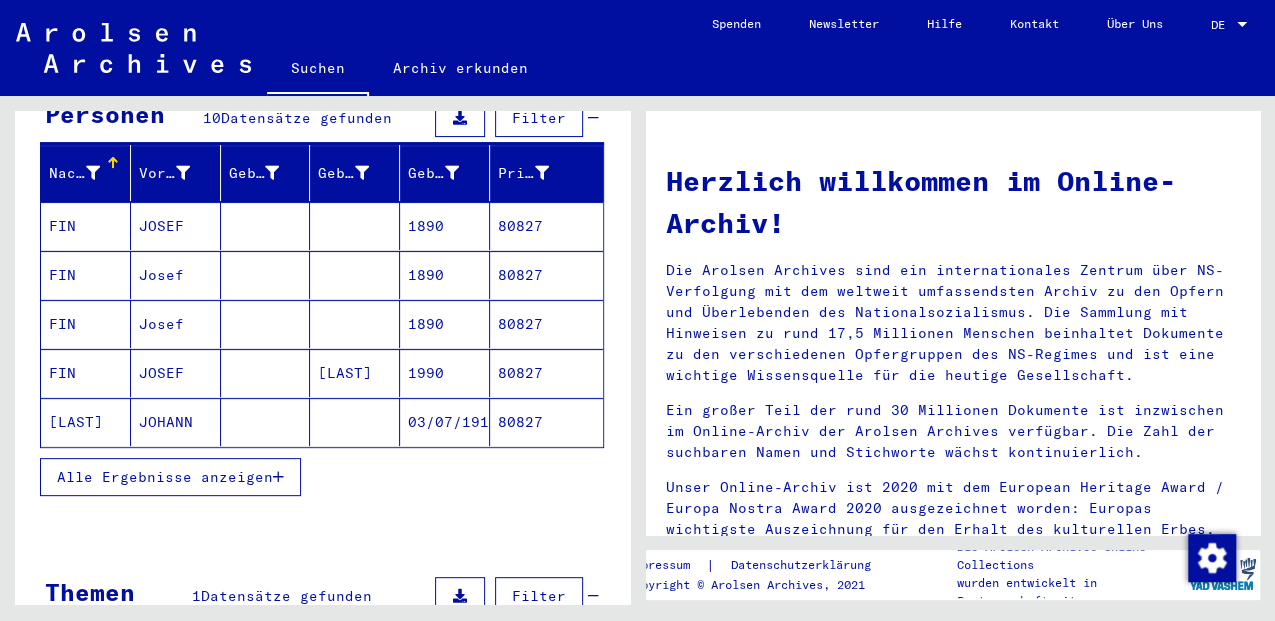 drag, startPoint x: 628, startPoint y: 288, endPoint x: 626, endPoint y: 406, distance: 118.016945 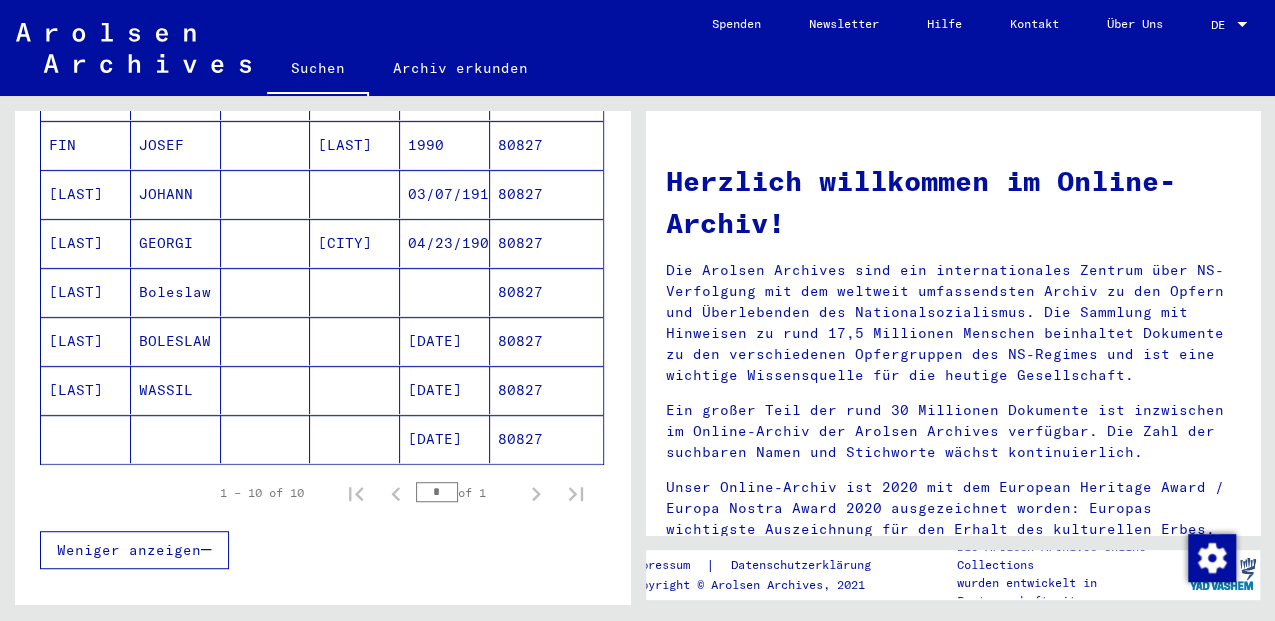 scroll, scrollTop: 454, scrollLeft: 0, axis: vertical 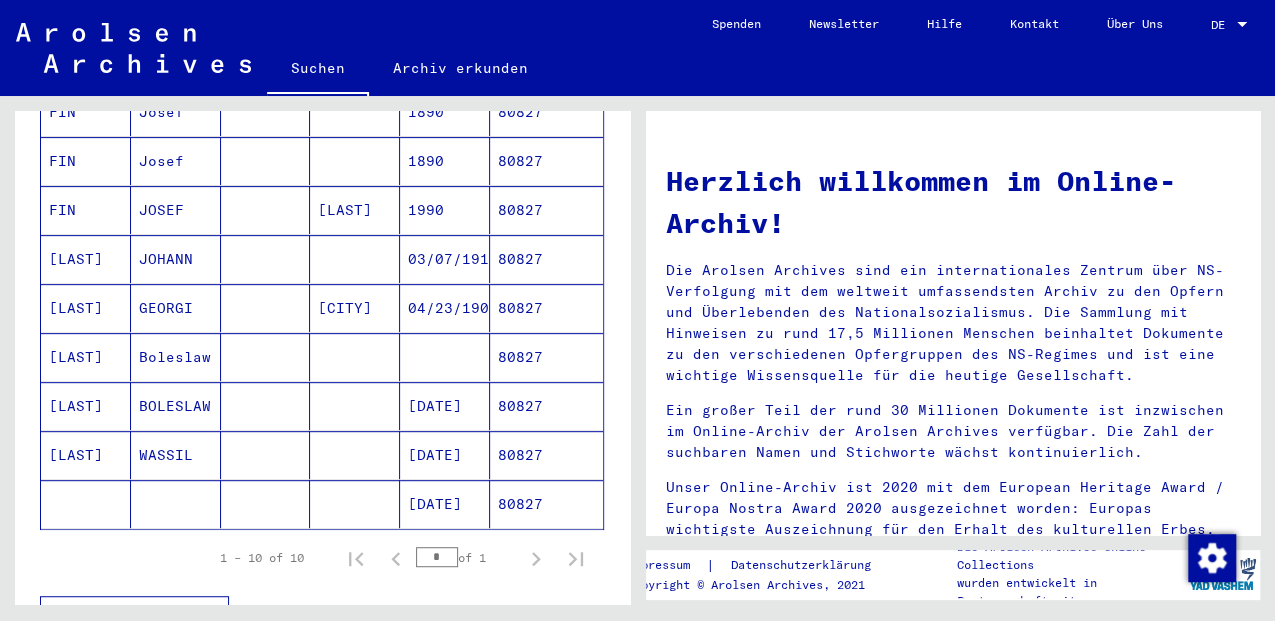 click on "GEORGI" at bounding box center [176, 357] 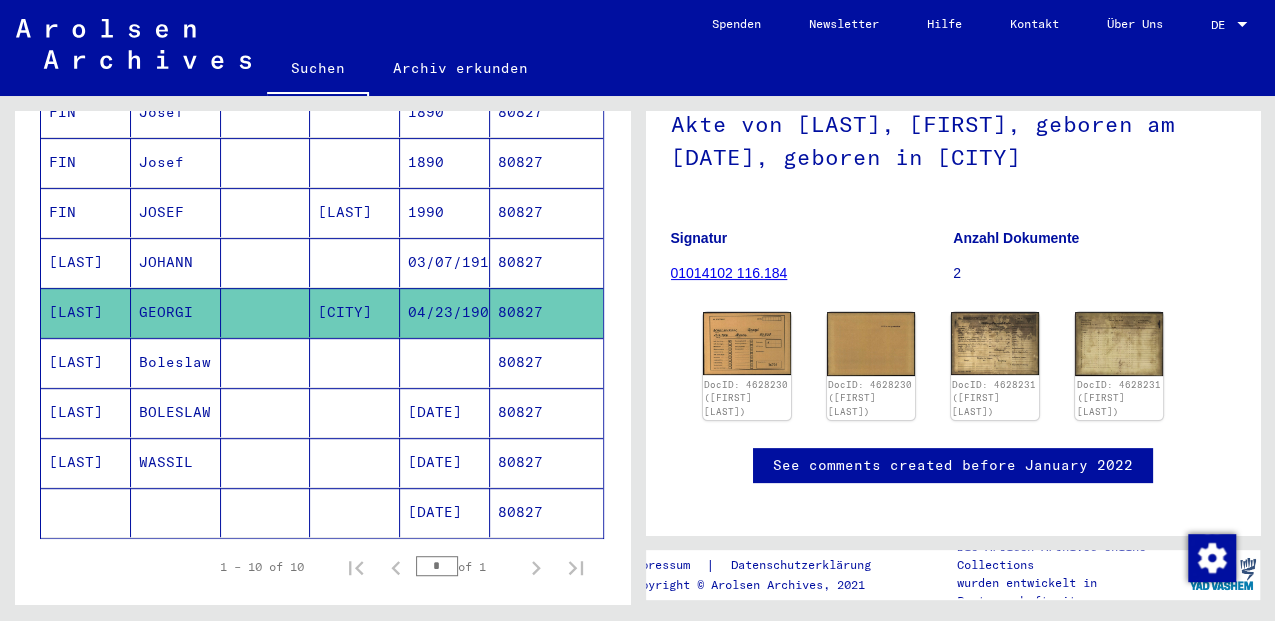 scroll, scrollTop: 192, scrollLeft: 0, axis: vertical 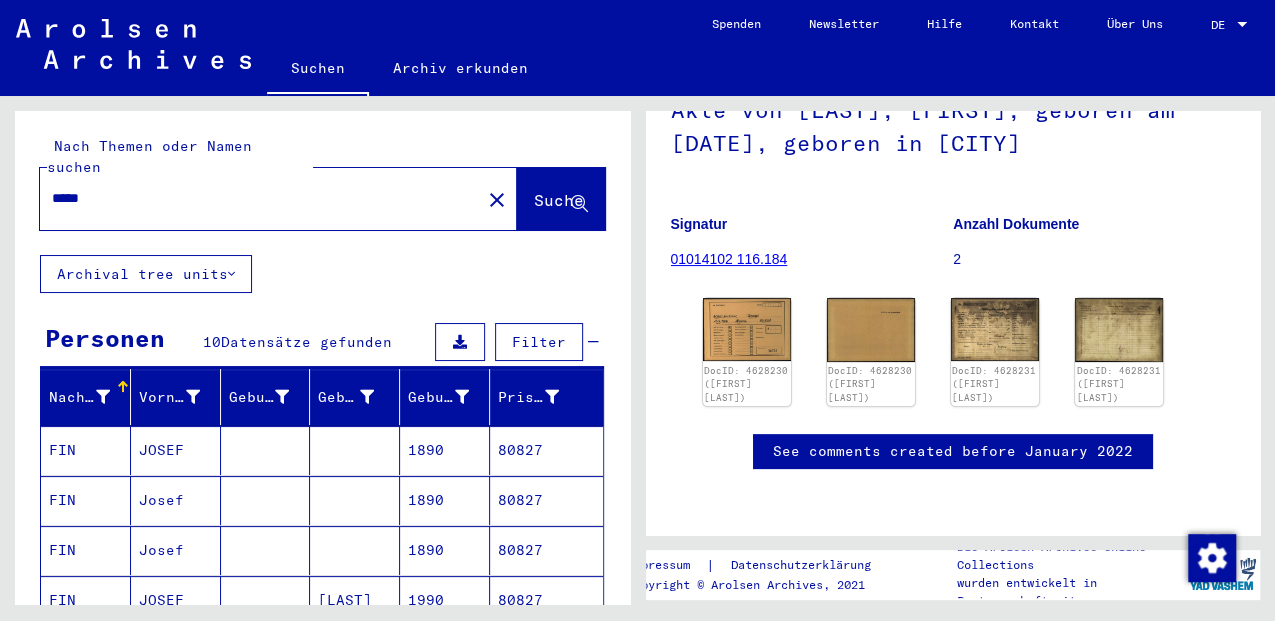 drag, startPoint x: 457, startPoint y: 172, endPoint x: 373, endPoint y: 183, distance: 84.71718 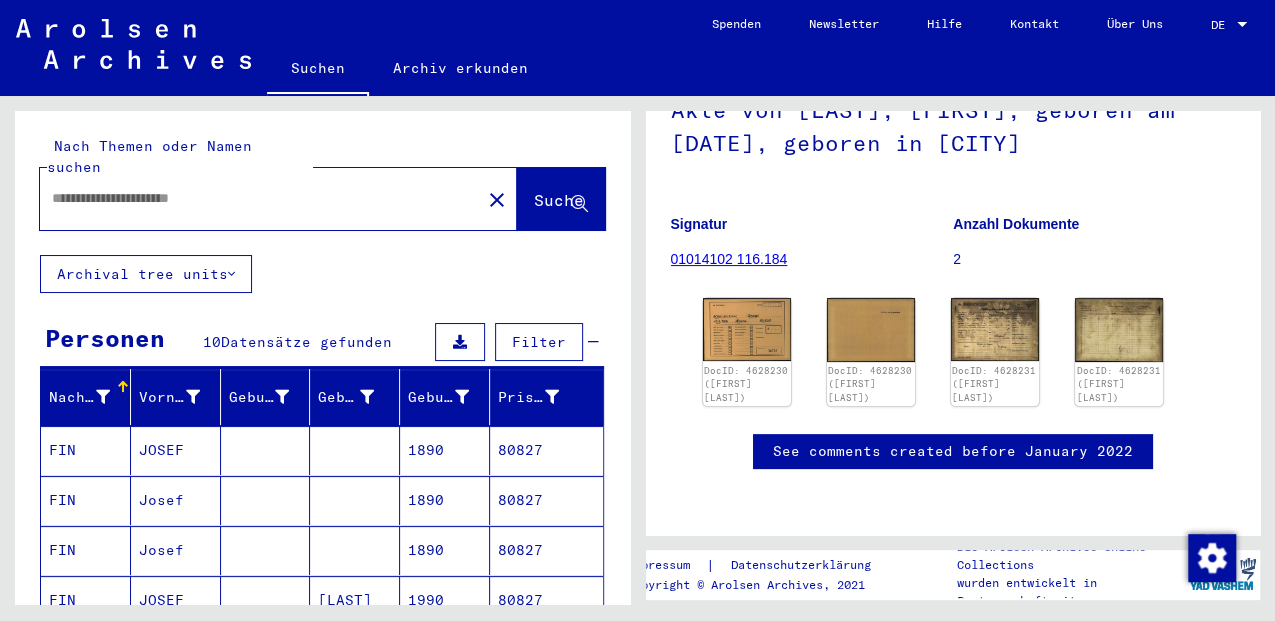 scroll, scrollTop: 0, scrollLeft: 0, axis: both 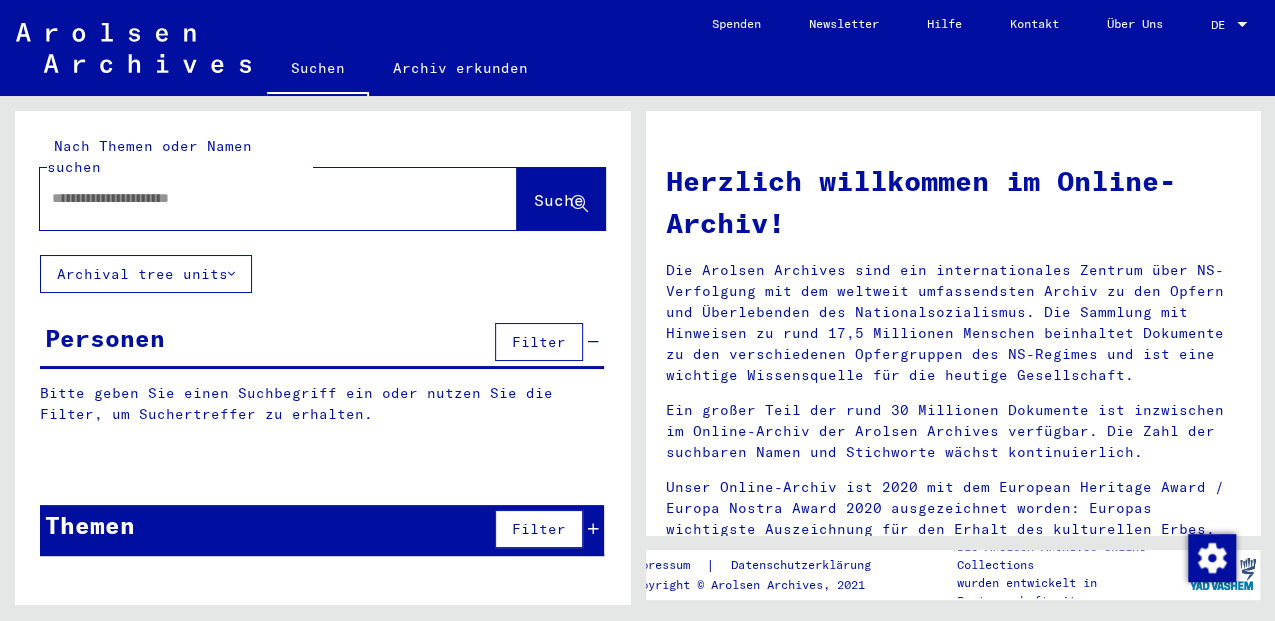 click at bounding box center [254, 198] 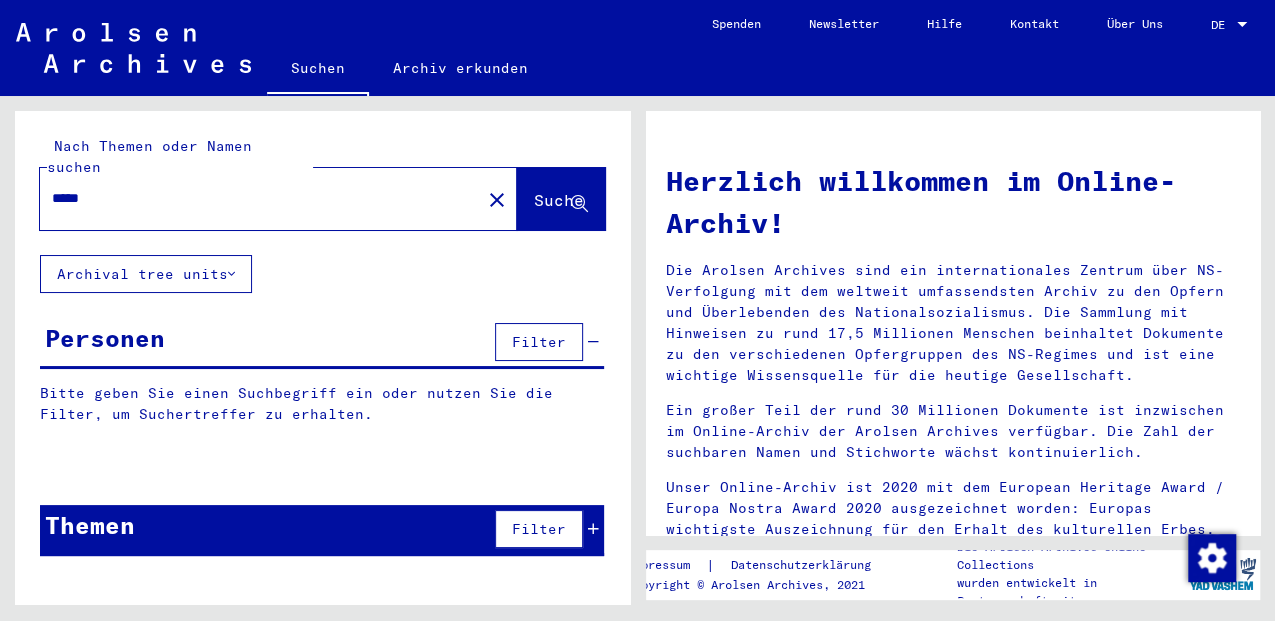 type on "*****" 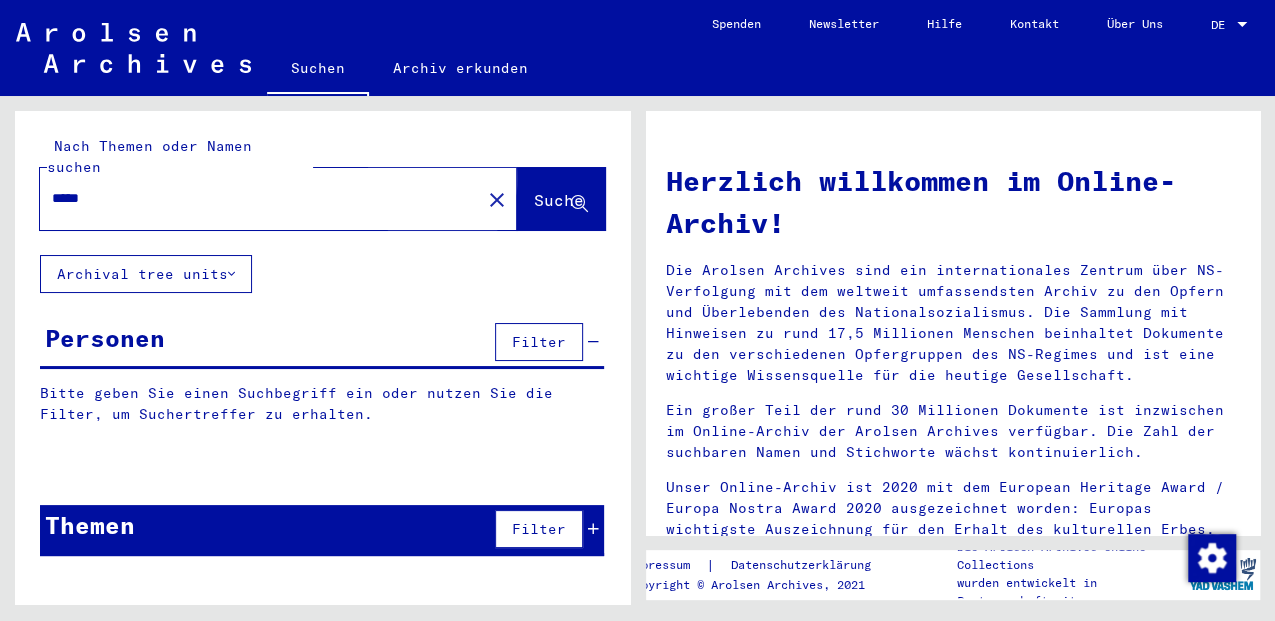 click on "Suche" 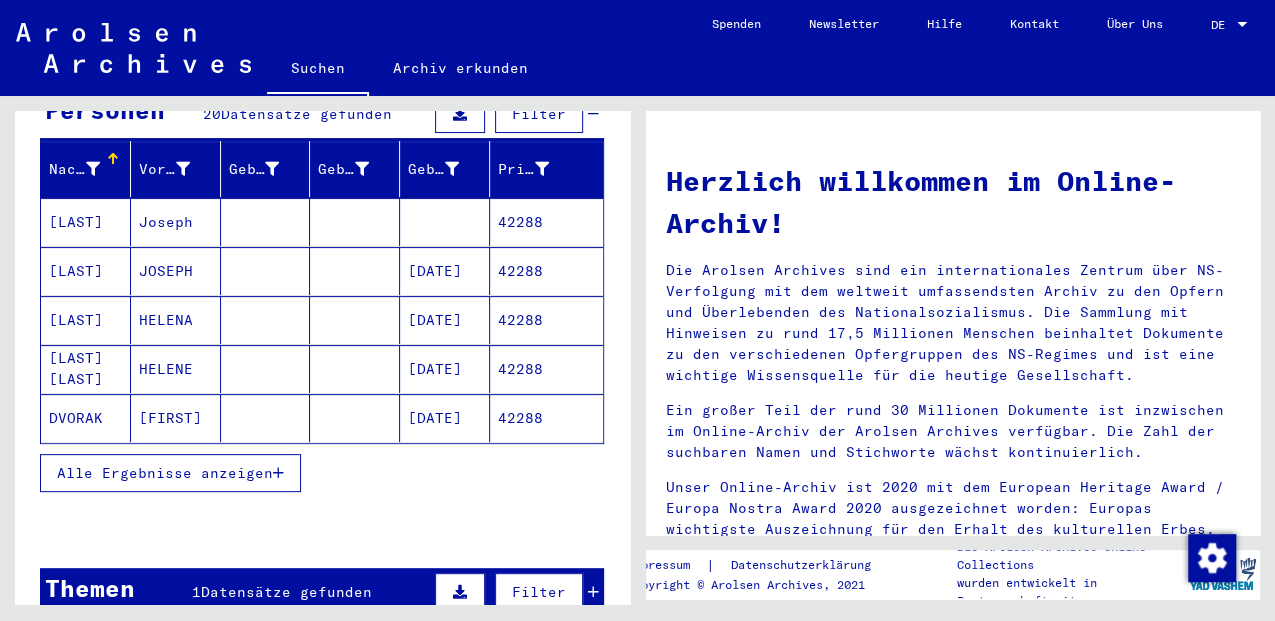 scroll, scrollTop: 232, scrollLeft: 0, axis: vertical 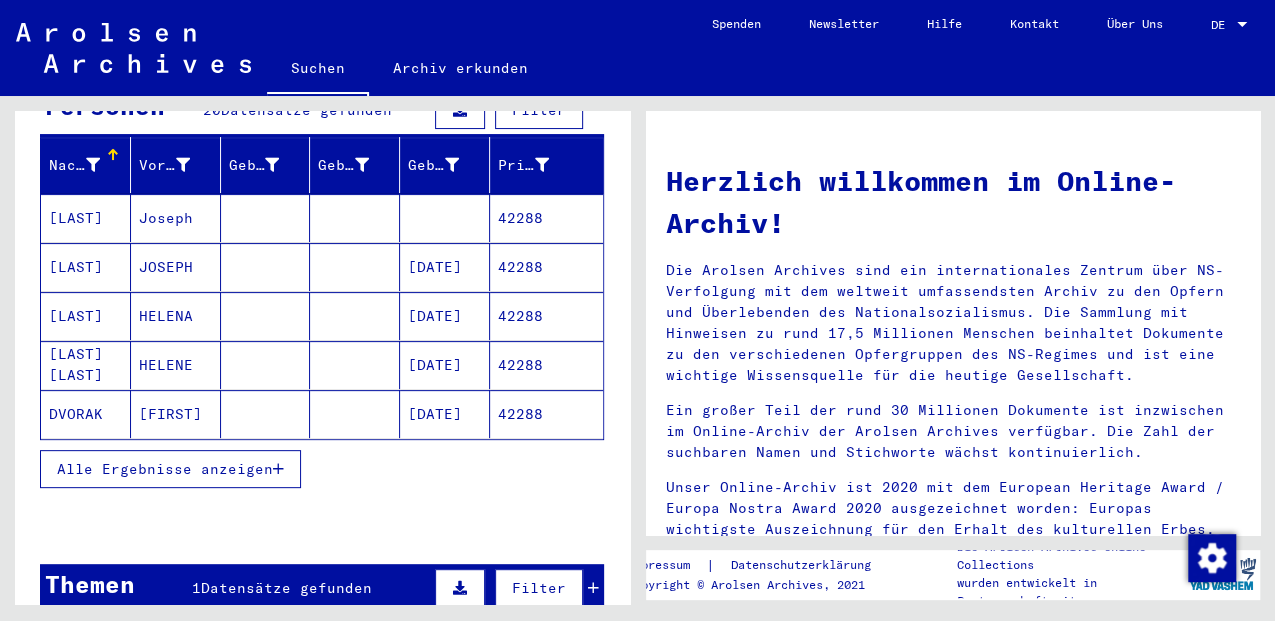 click at bounding box center [278, 469] 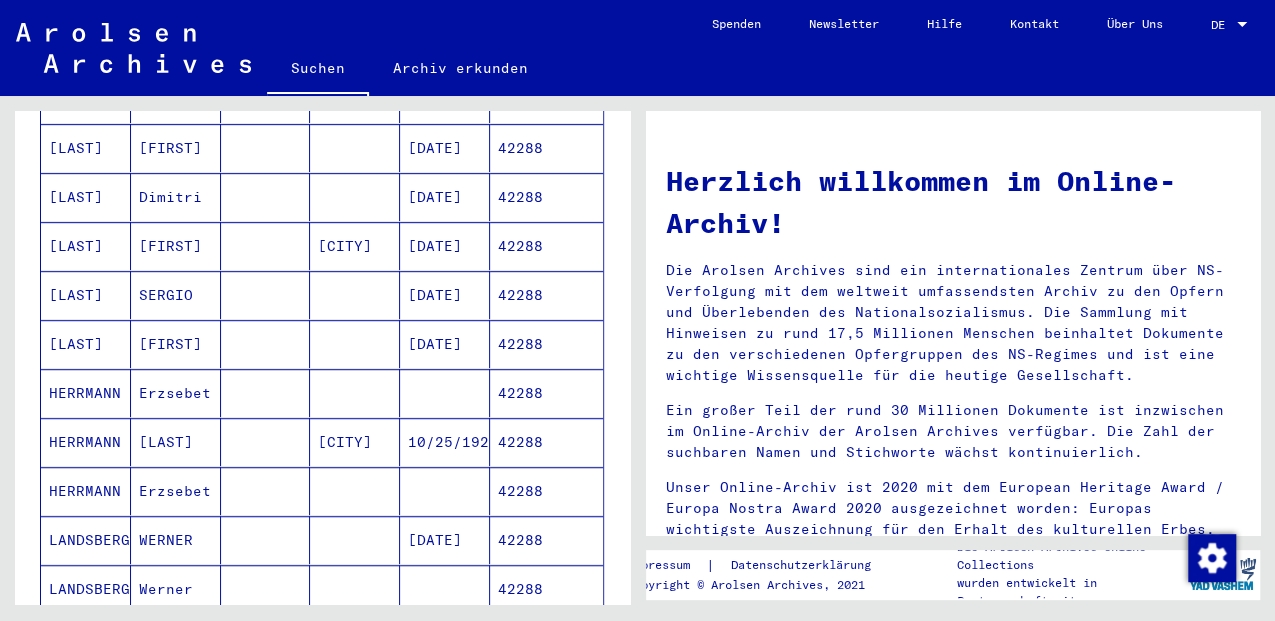 scroll, scrollTop: 542, scrollLeft: 0, axis: vertical 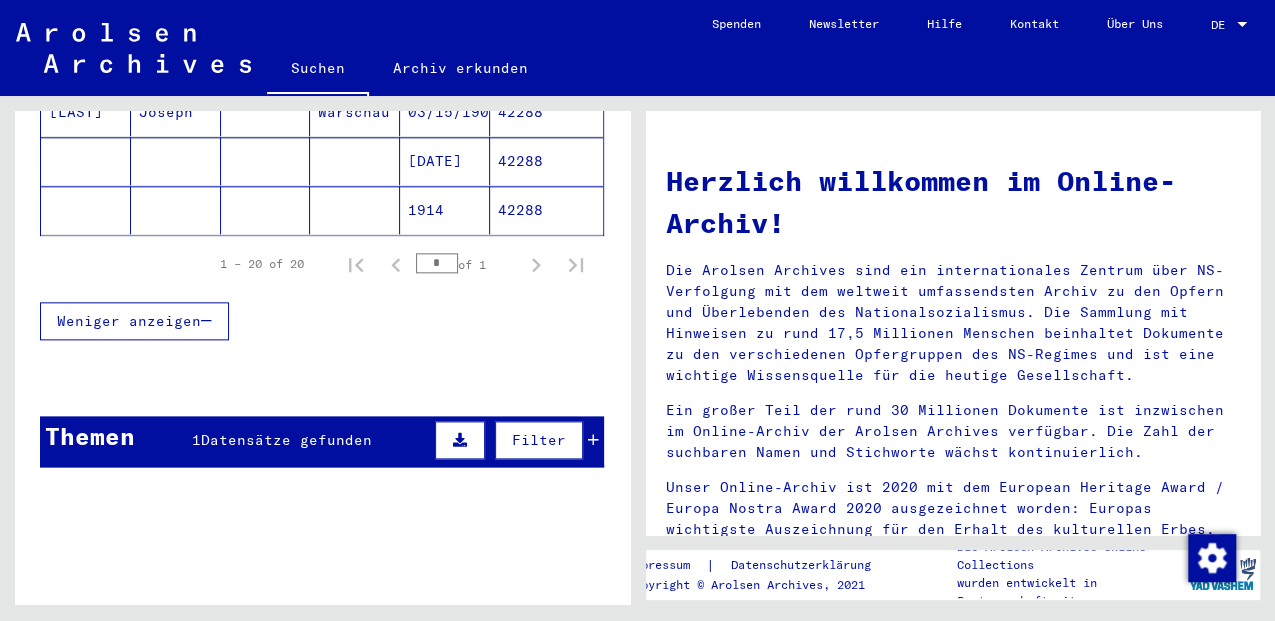 click on "Datensätze gefunden" at bounding box center [286, 440] 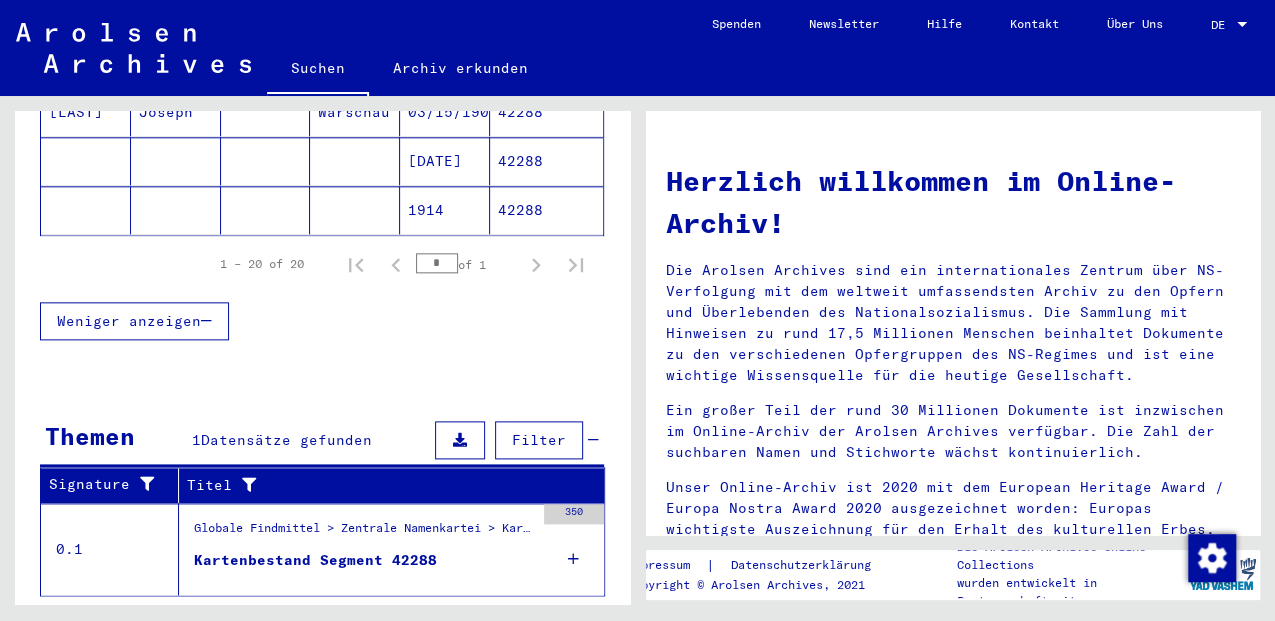 click at bounding box center [573, 559] 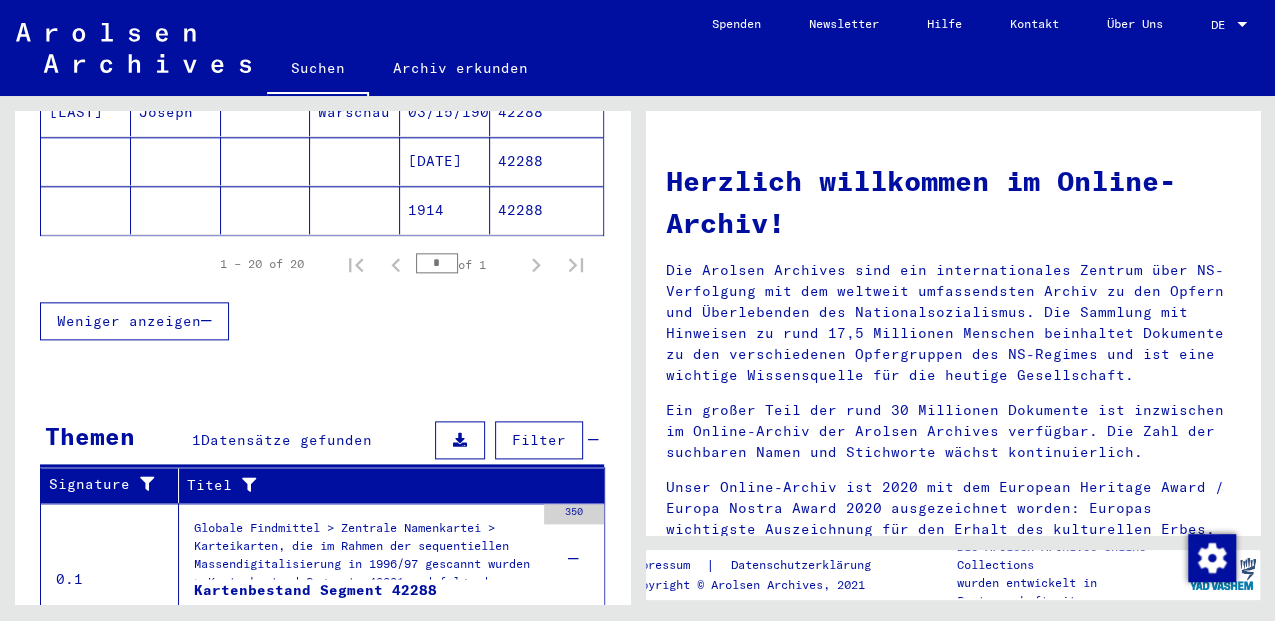 click on "Kartenbestand Segment 42288" at bounding box center [315, 610] 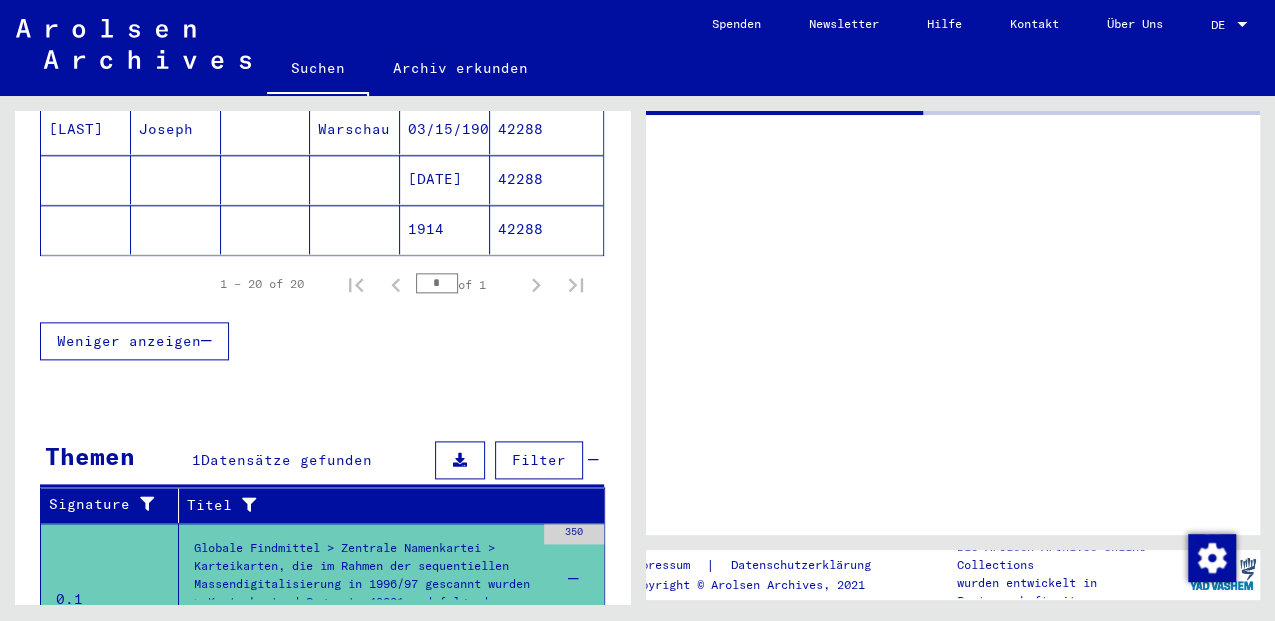 scroll, scrollTop: 883, scrollLeft: 0, axis: vertical 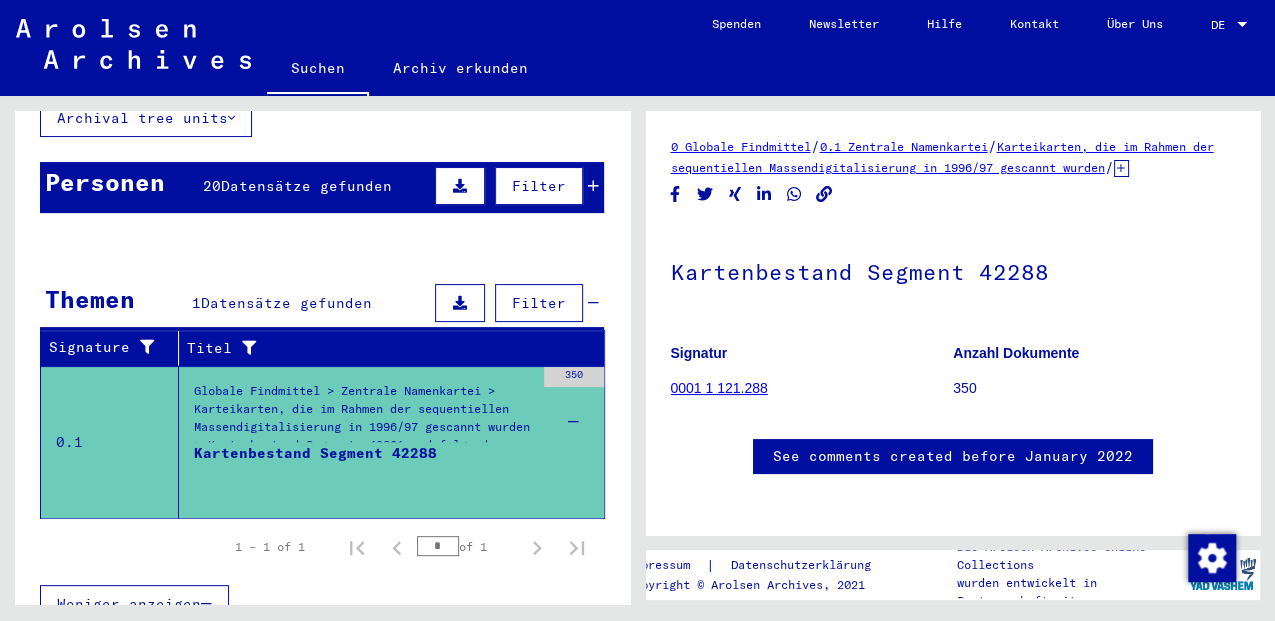 click on "42288" at bounding box center [546, 444] 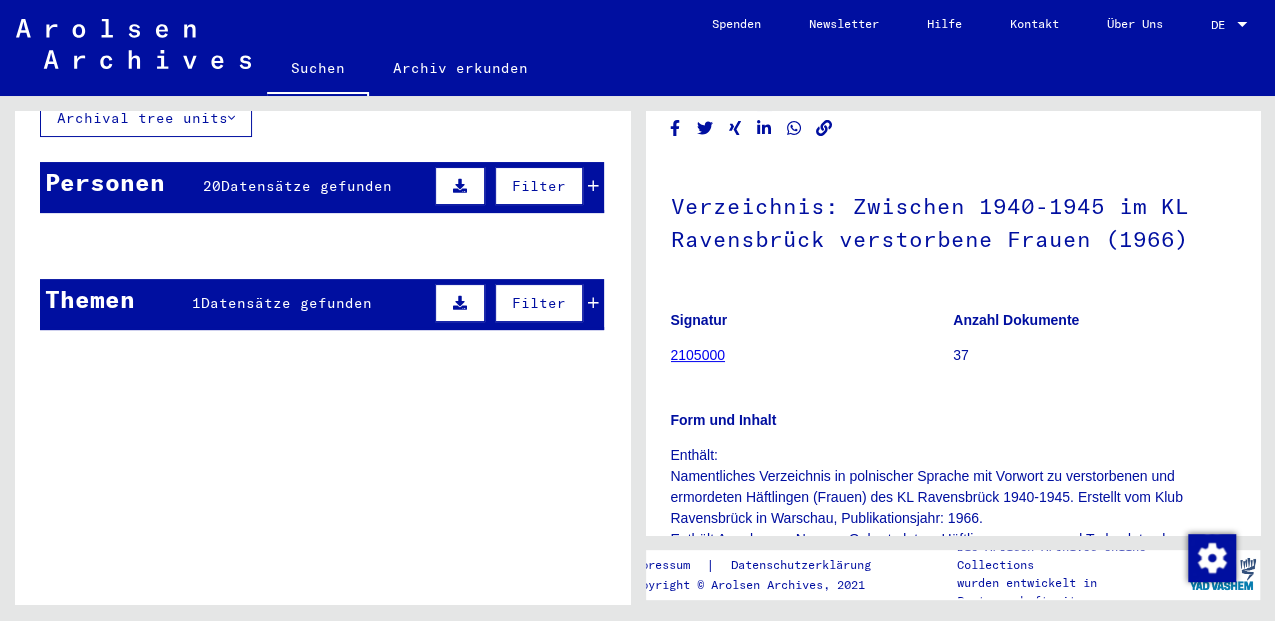 scroll, scrollTop: 266, scrollLeft: 0, axis: vertical 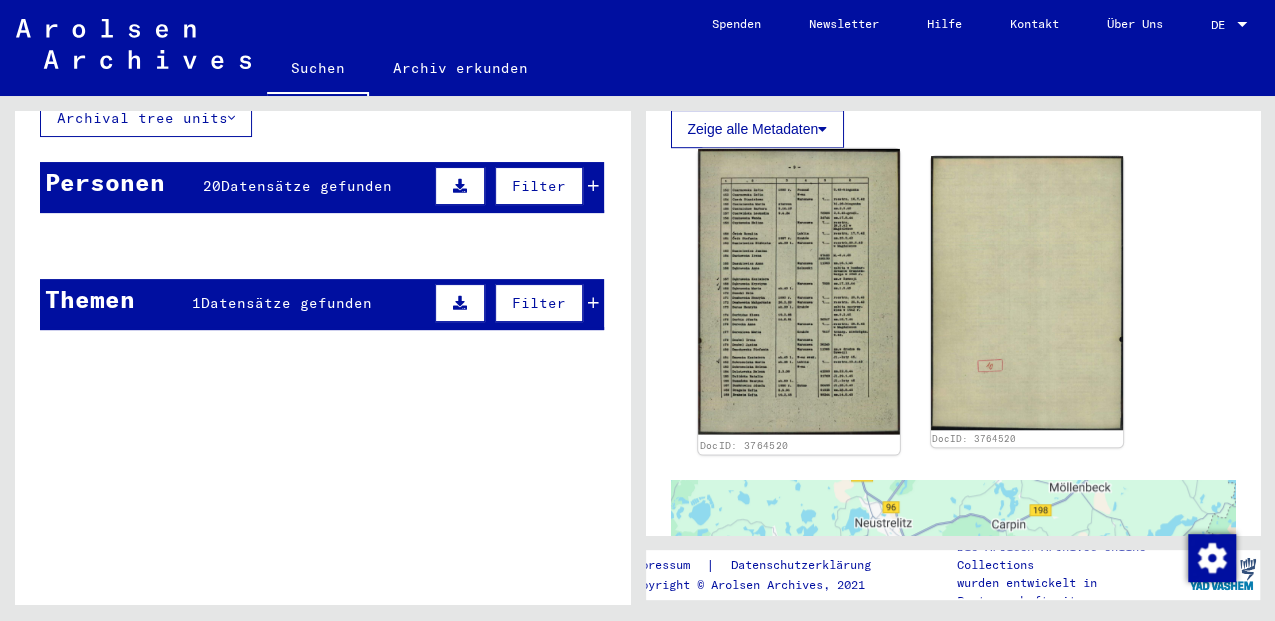click 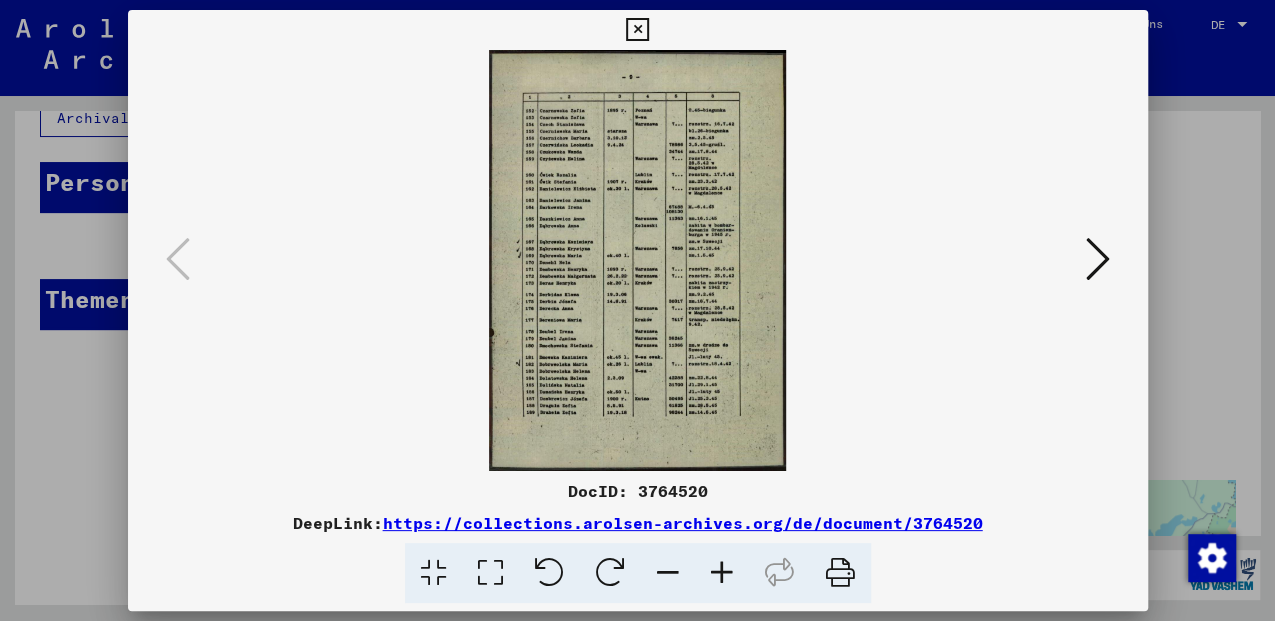 click at bounding box center (637, 30) 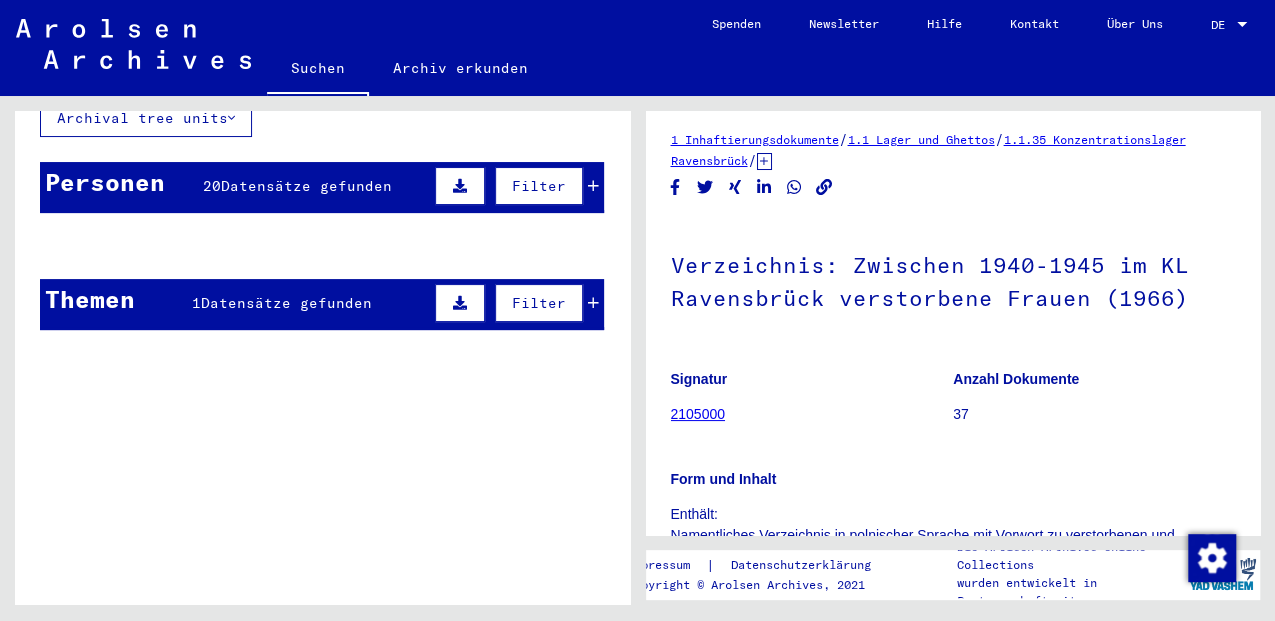 scroll, scrollTop: 0, scrollLeft: 0, axis: both 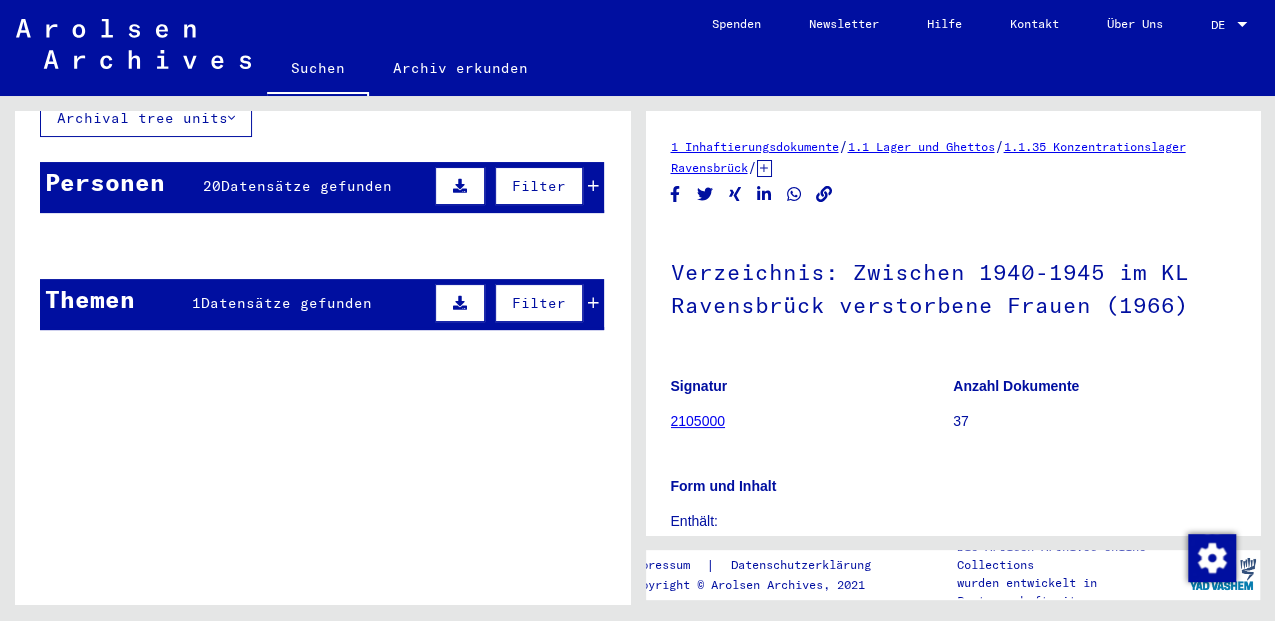 click 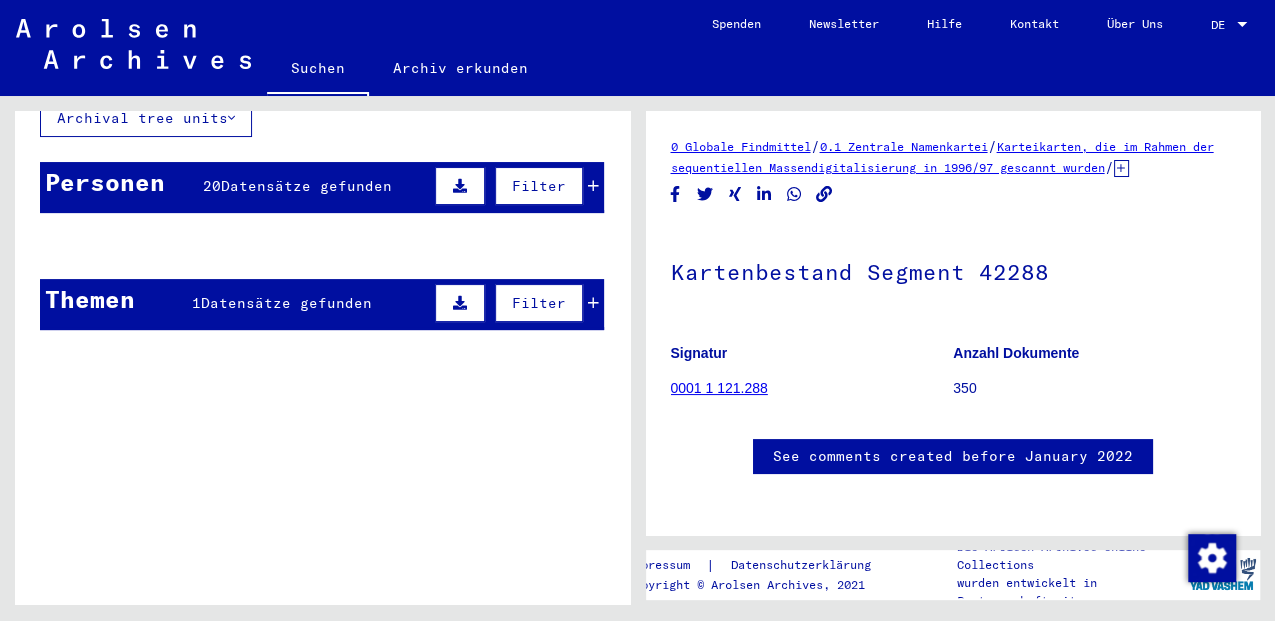scroll, scrollTop: 0, scrollLeft: 0, axis: both 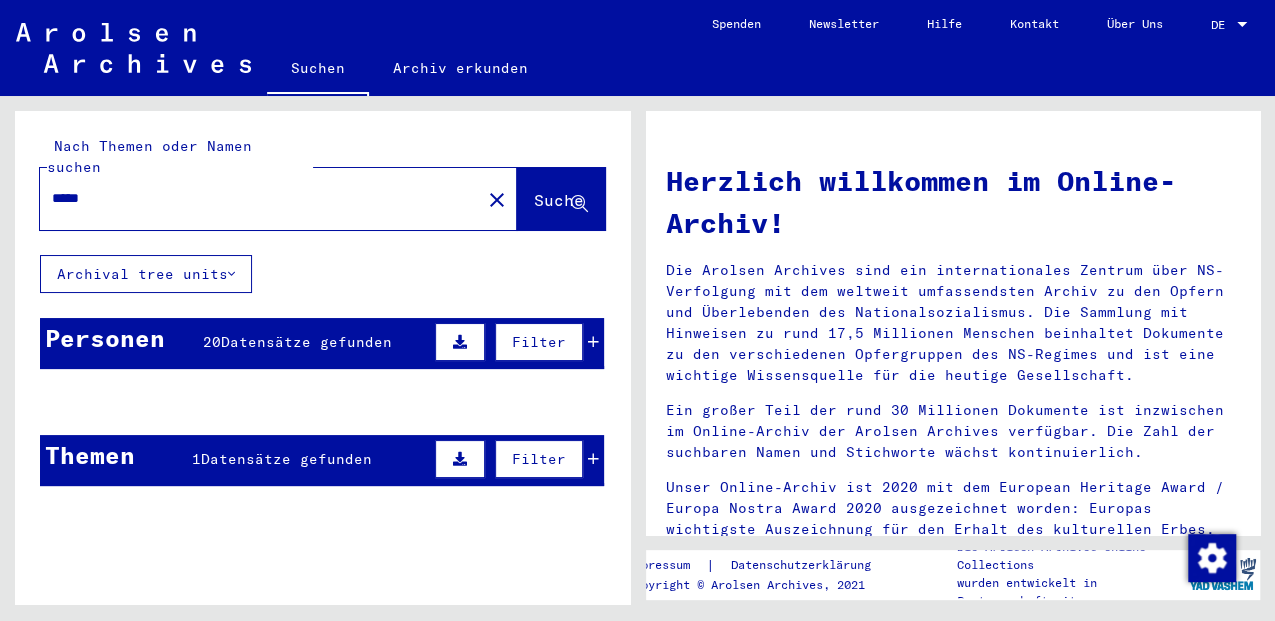 click on "Datensätze gefunden" at bounding box center (306, 342) 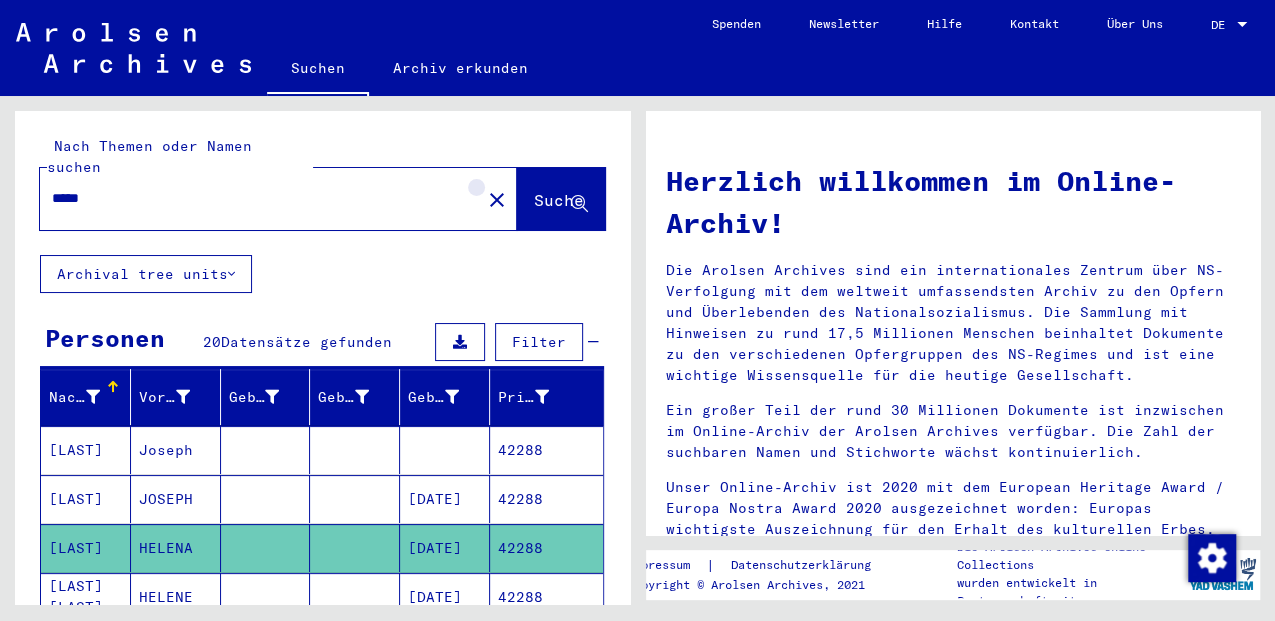 click on "close" 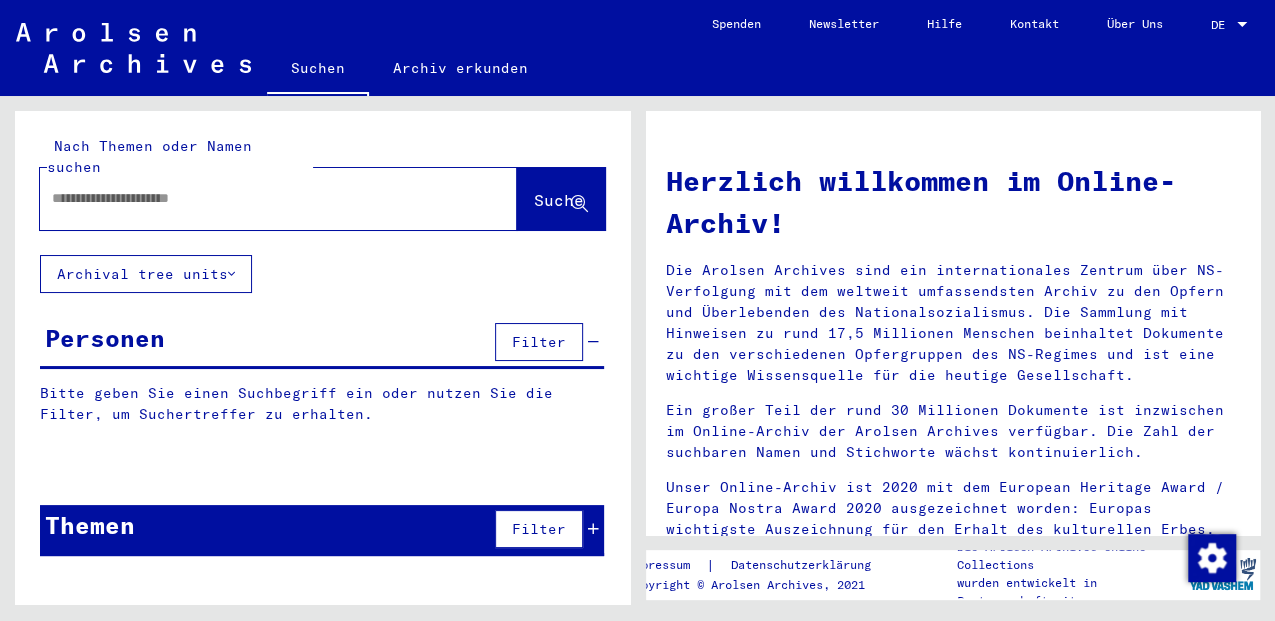 drag, startPoint x: 399, startPoint y: 175, endPoint x: 414, endPoint y: 177, distance: 15.132746 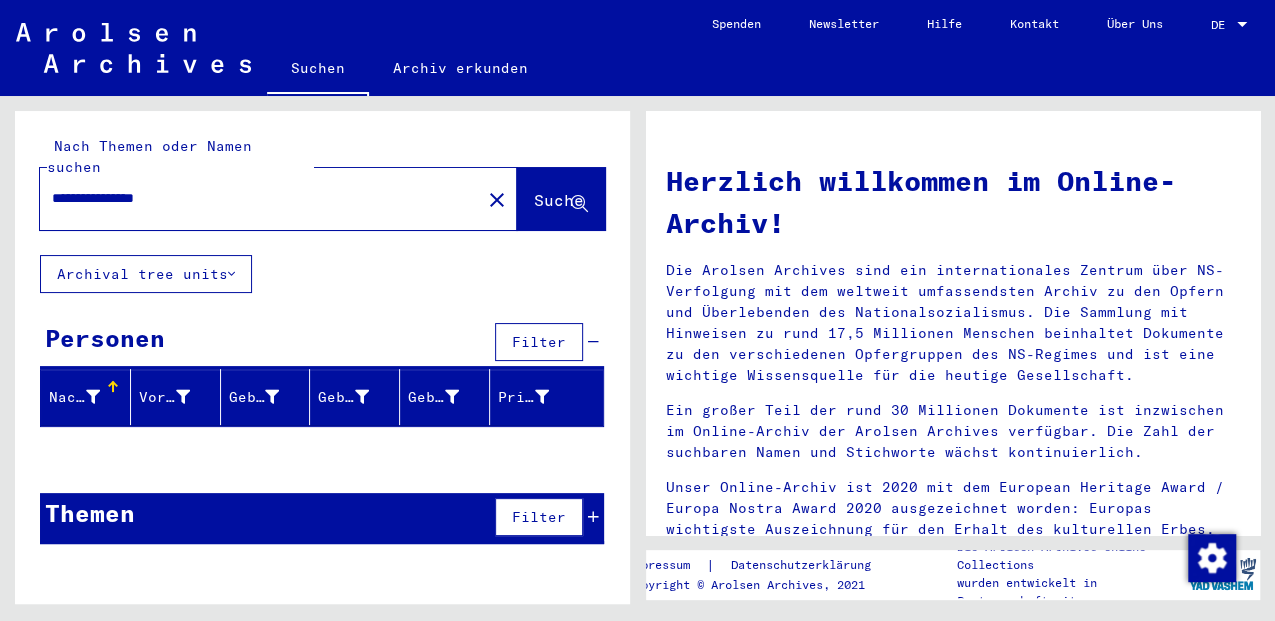 click on "**********" at bounding box center [254, 198] 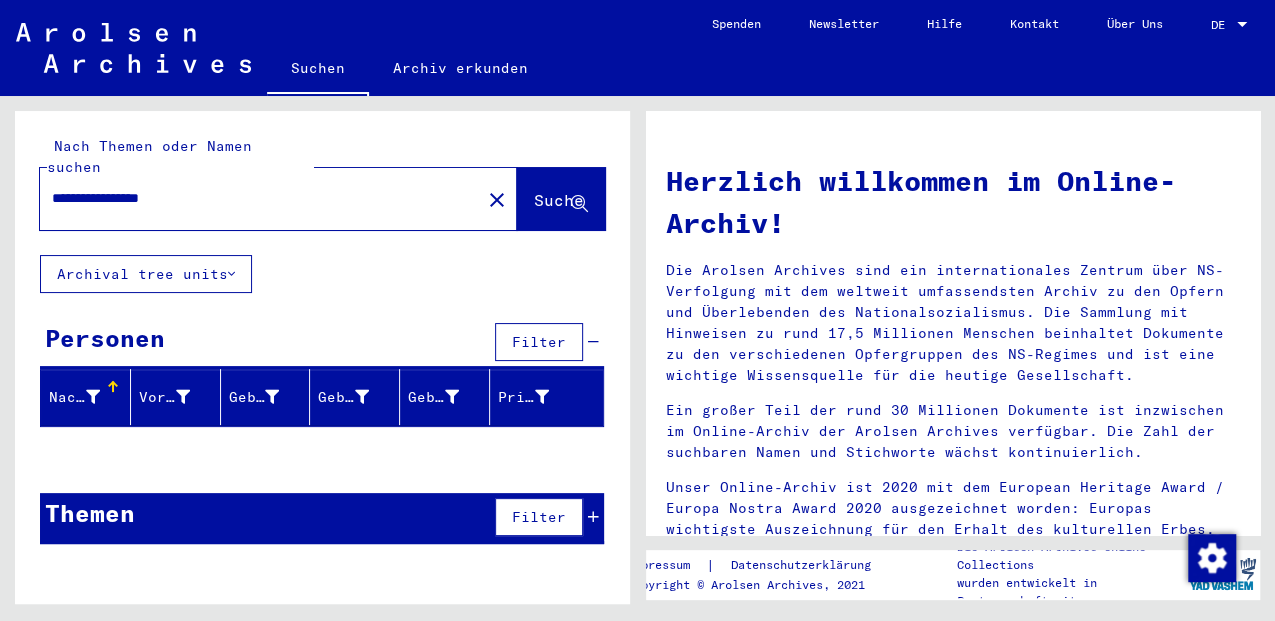 type on "**********" 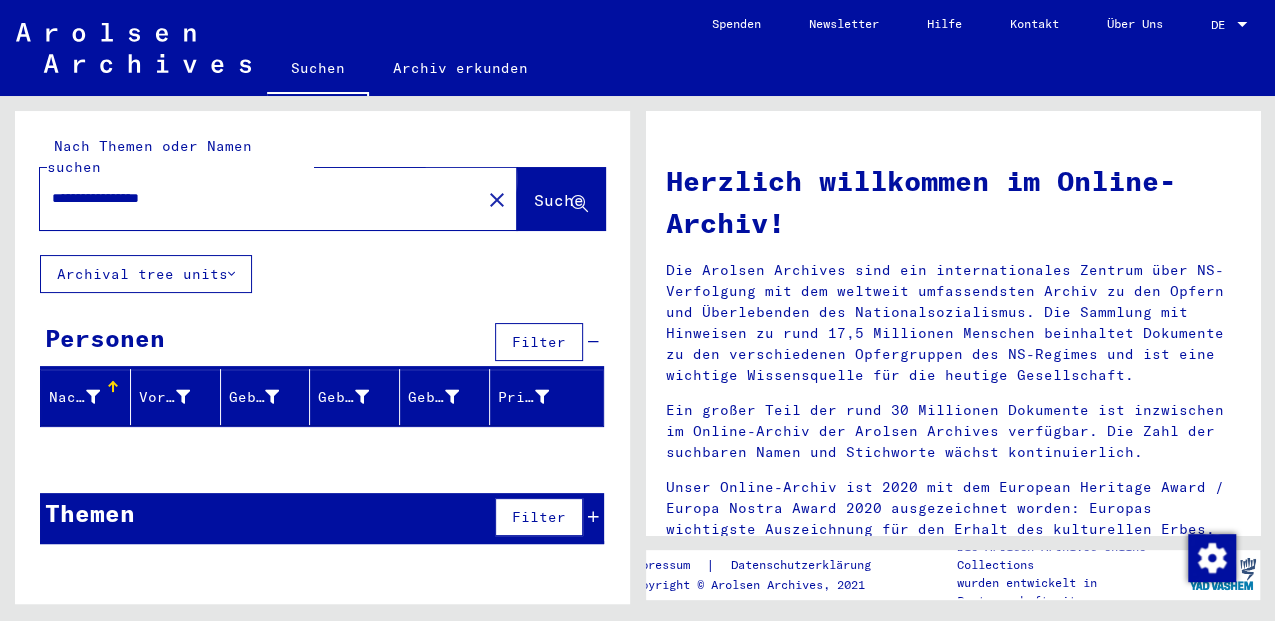 click on "Suche" 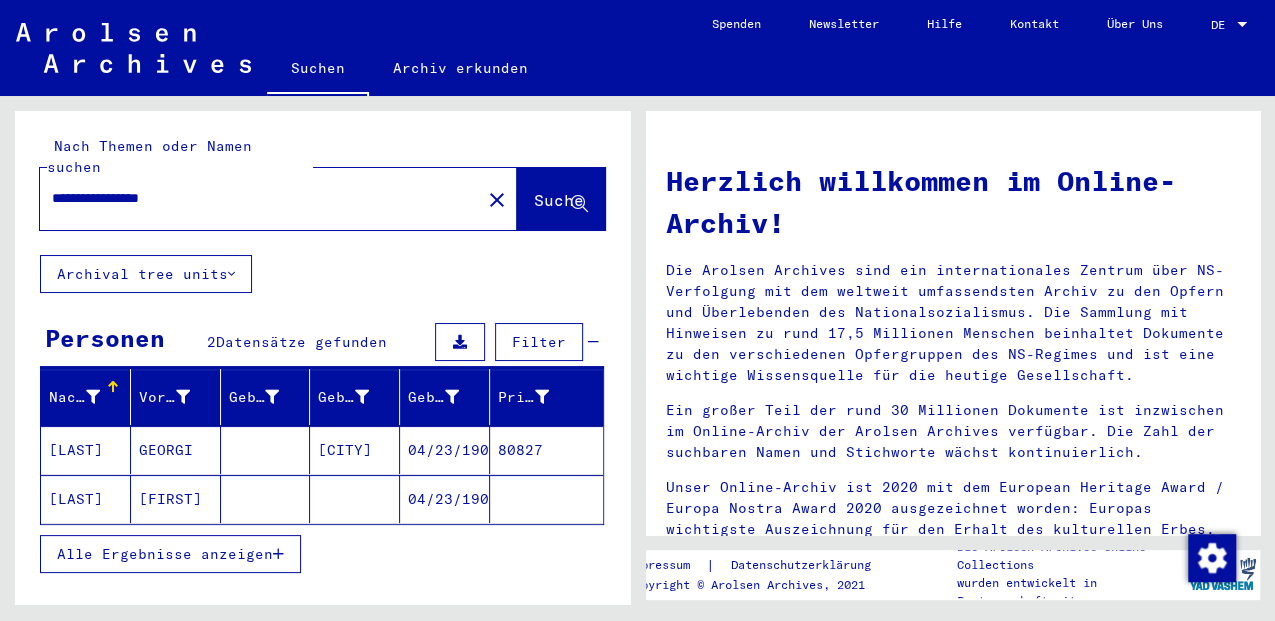 click on "[FIRST]" 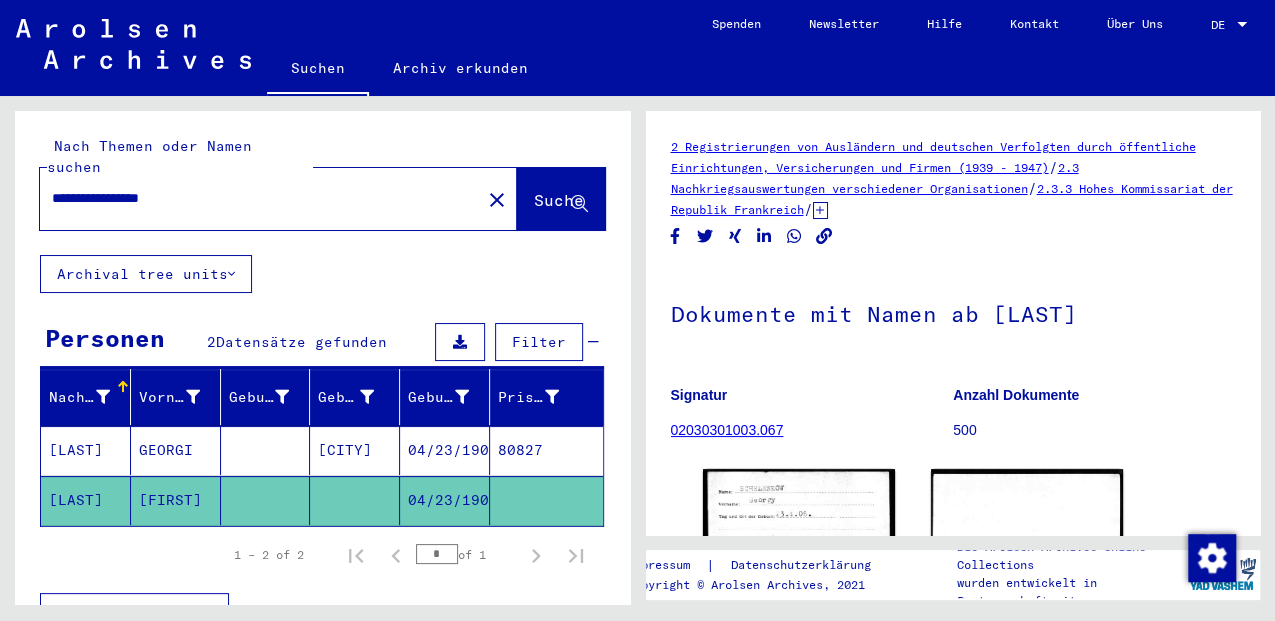 scroll, scrollTop: 120, scrollLeft: 0, axis: vertical 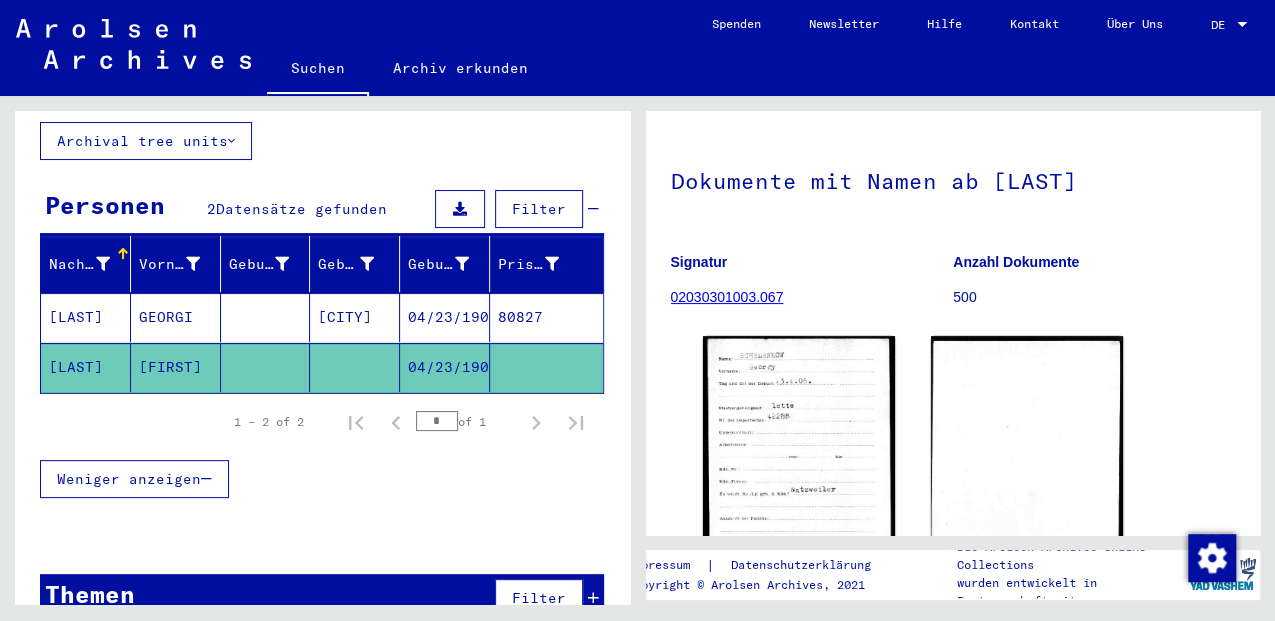 click on "04/23/1906" at bounding box center (445, 367) 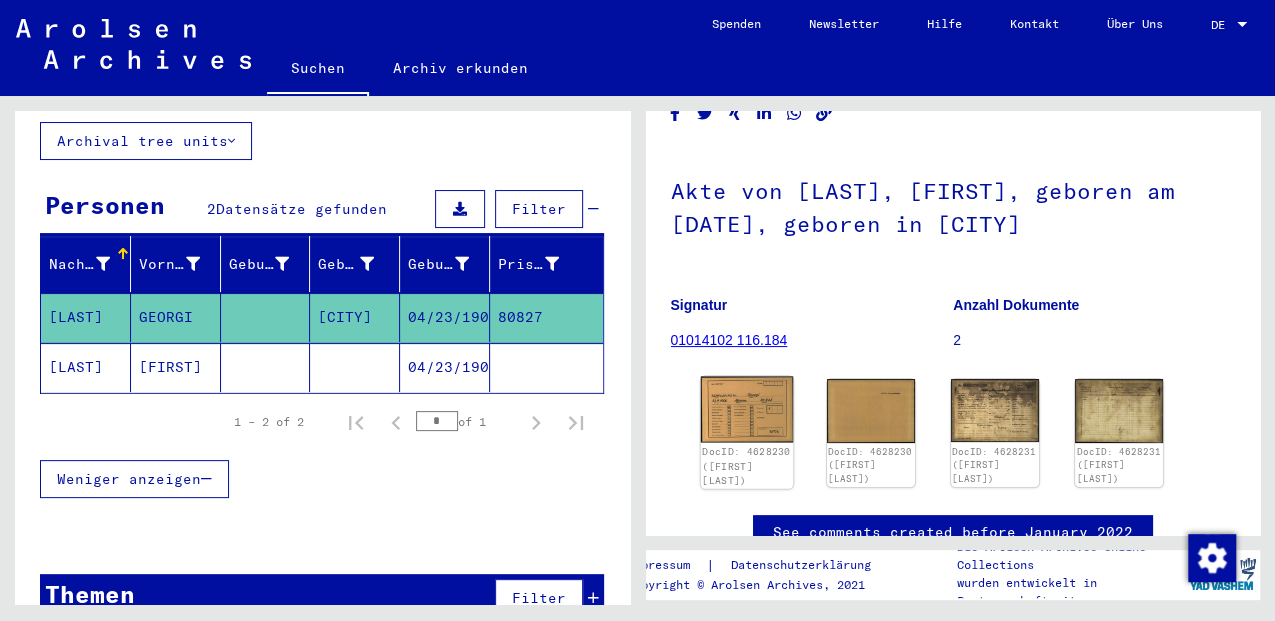 scroll, scrollTop: 192, scrollLeft: 0, axis: vertical 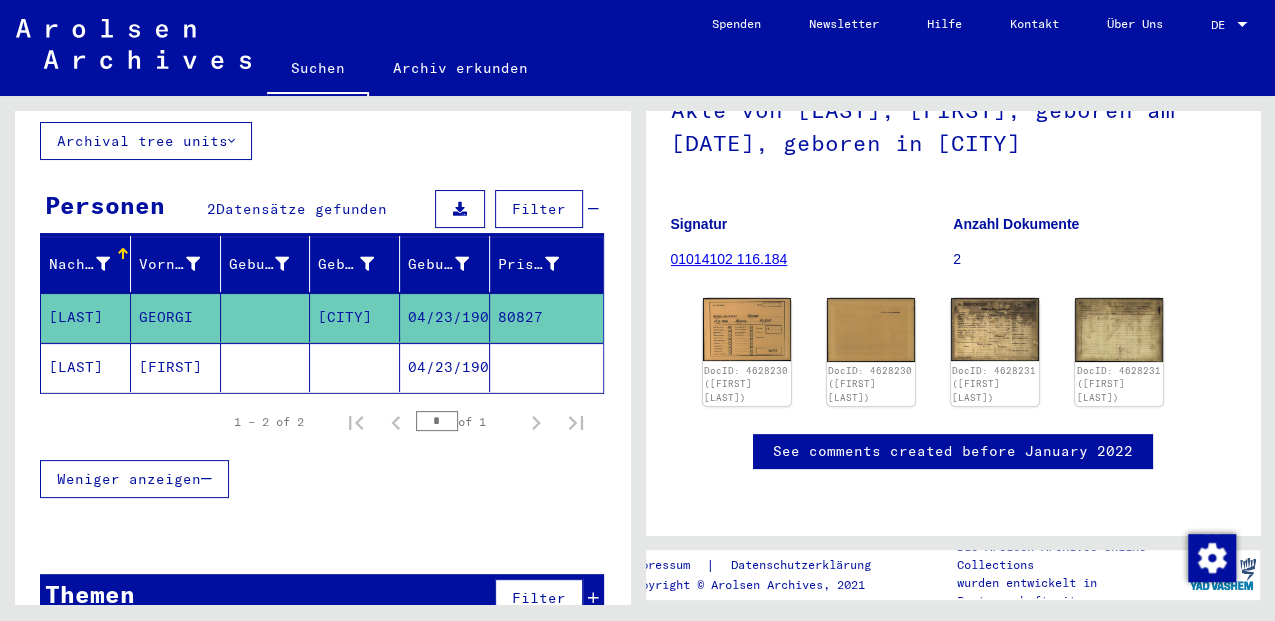 click on "[FIRST]" 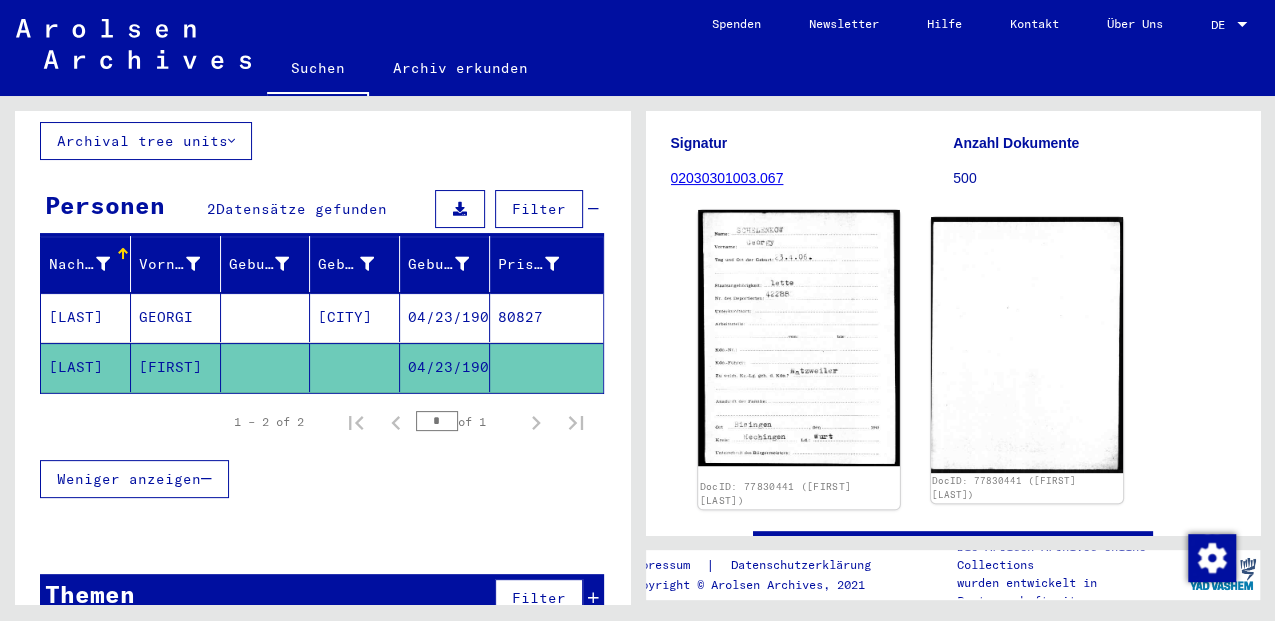 scroll, scrollTop: 0, scrollLeft: 0, axis: both 